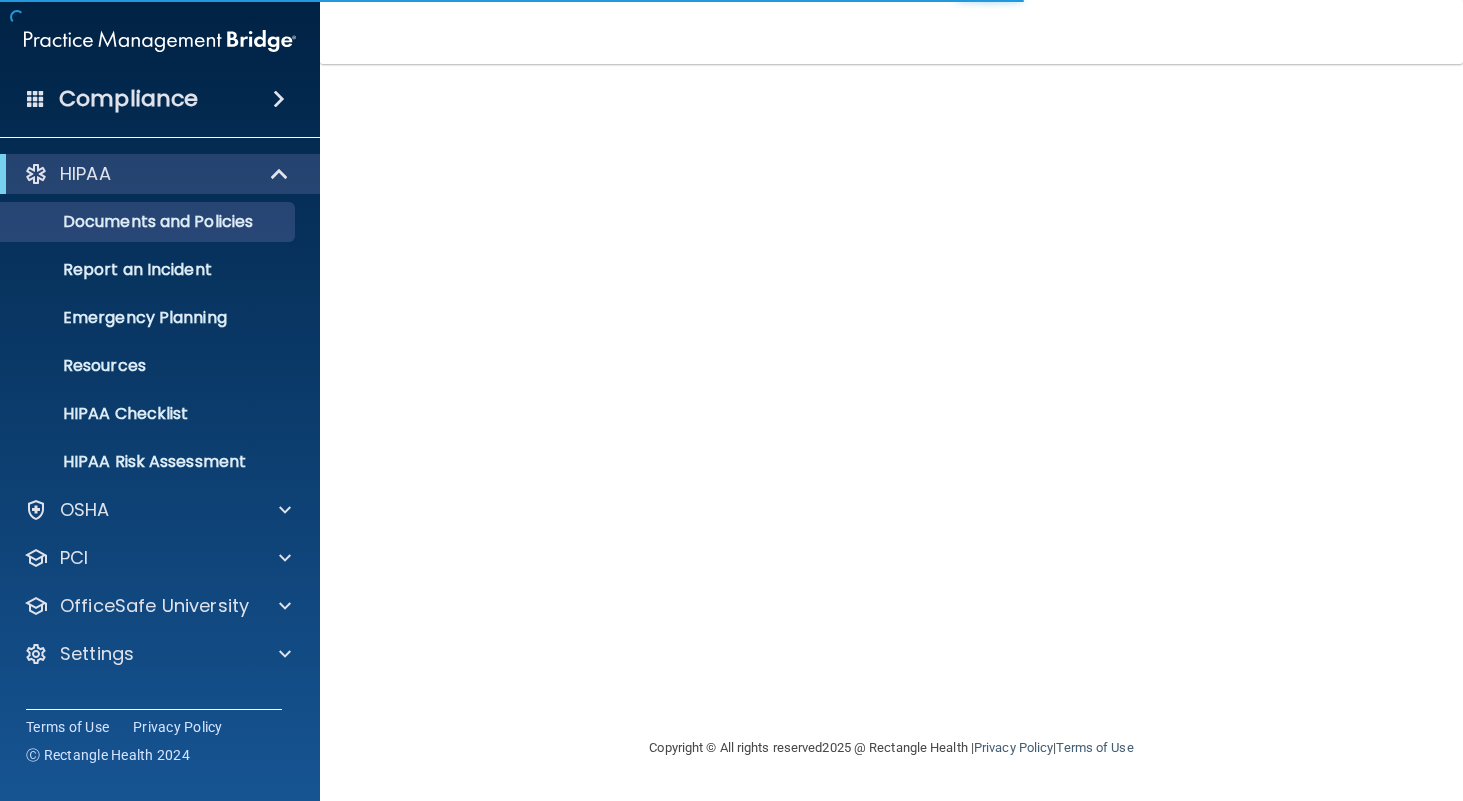 scroll, scrollTop: 0, scrollLeft: 0, axis: both 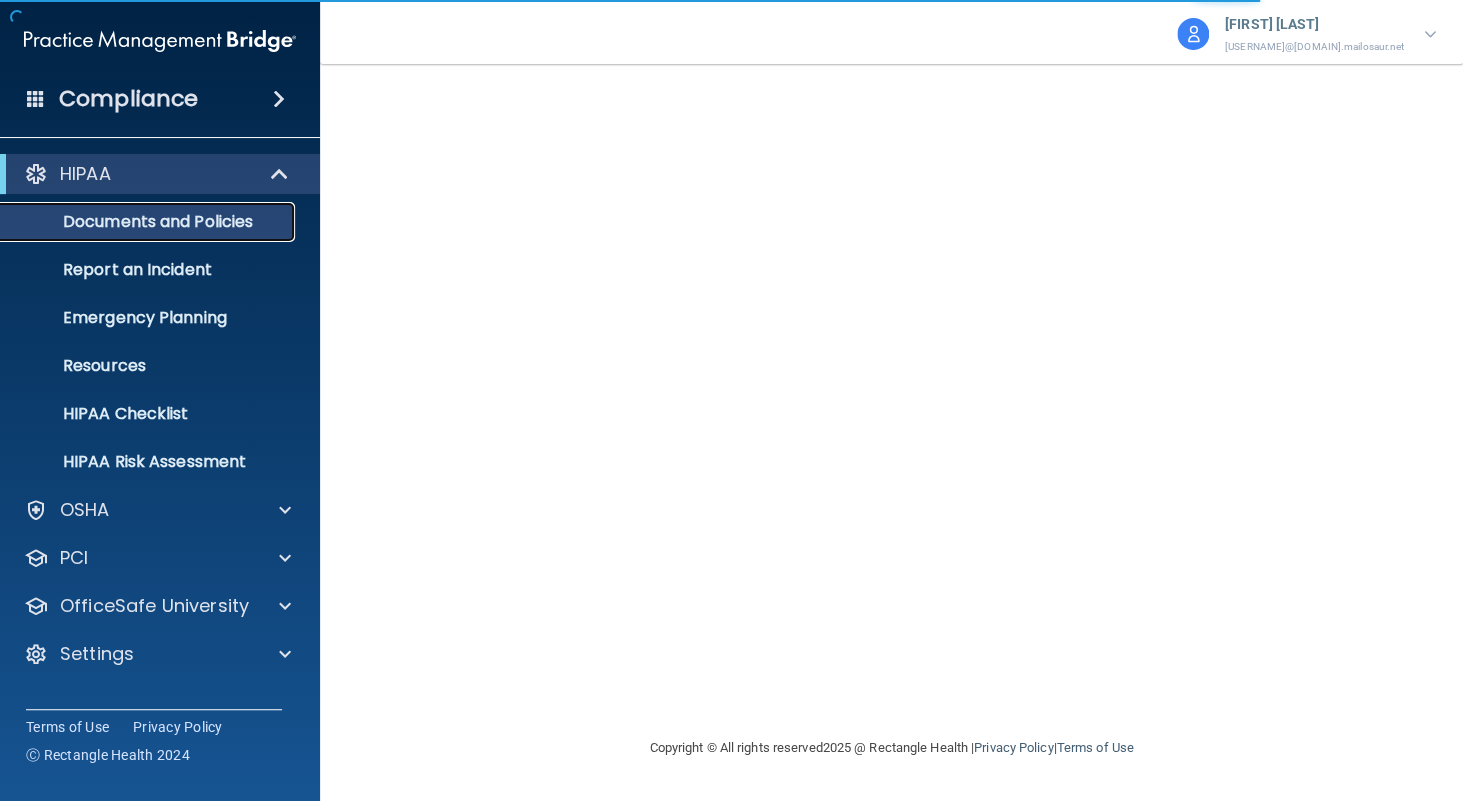 click on "Documents and Policies" at bounding box center (149, 222) 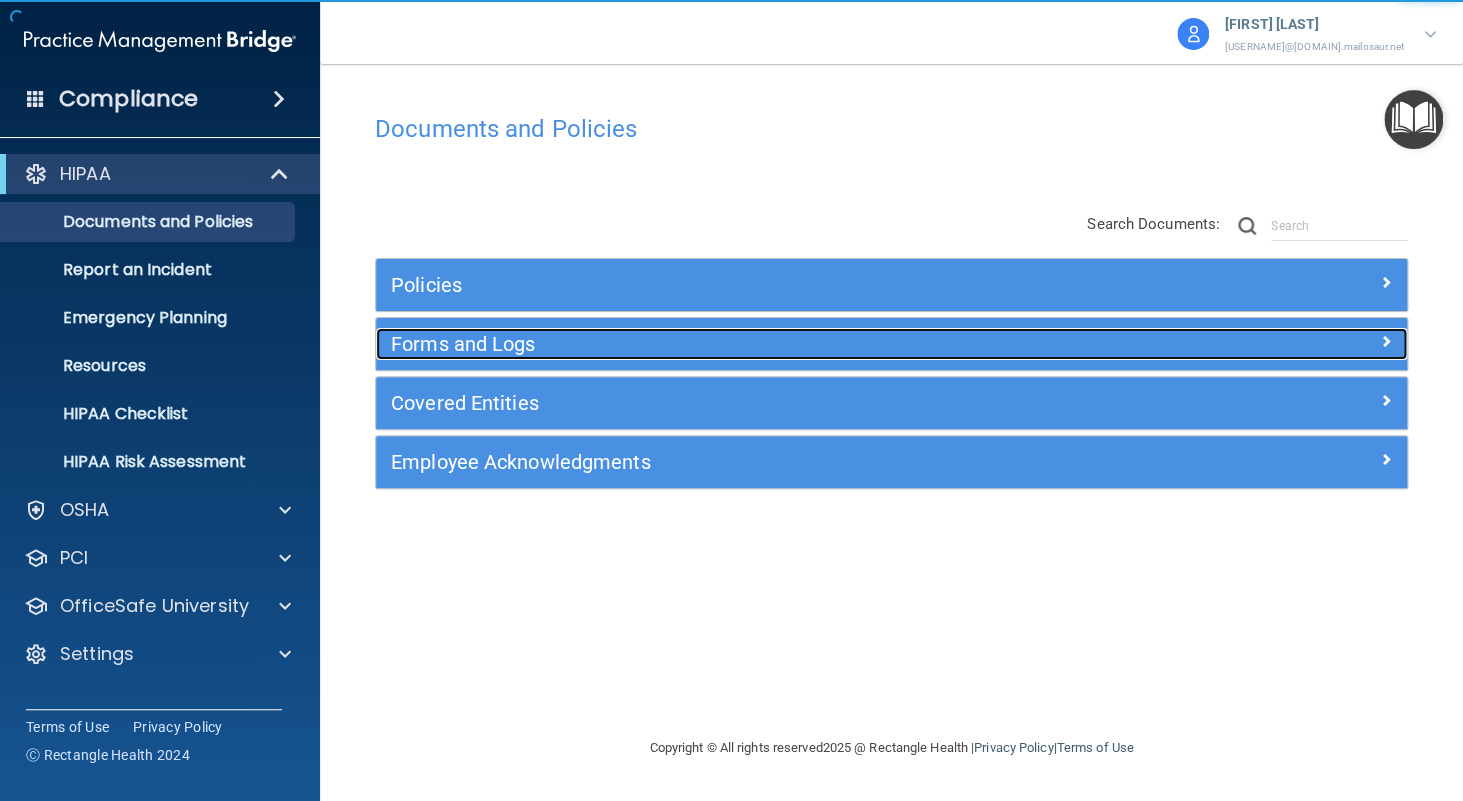 click on "Forms and Logs" at bounding box center [762, 344] 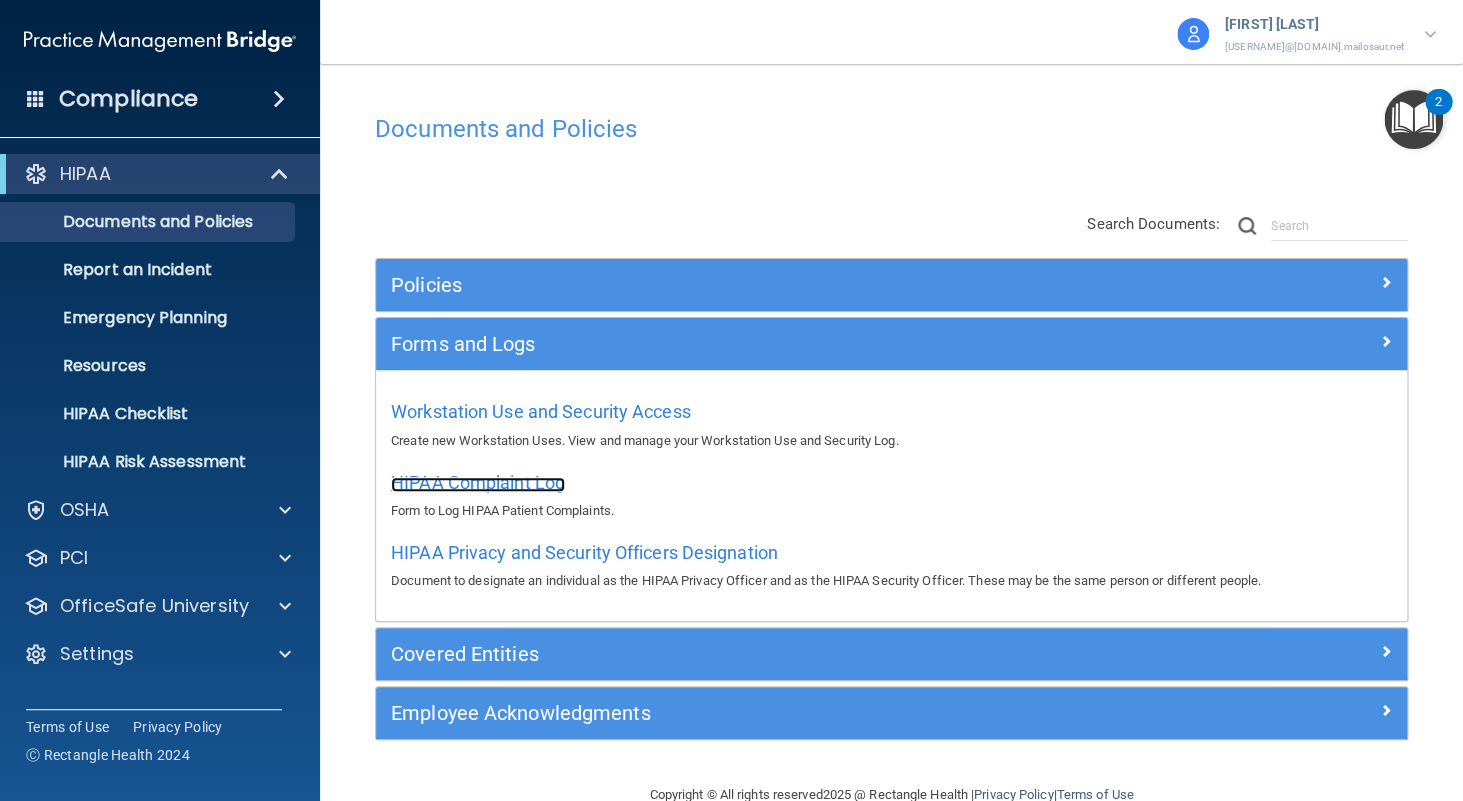click on "HIPAA Complaint Log" at bounding box center [478, 482] 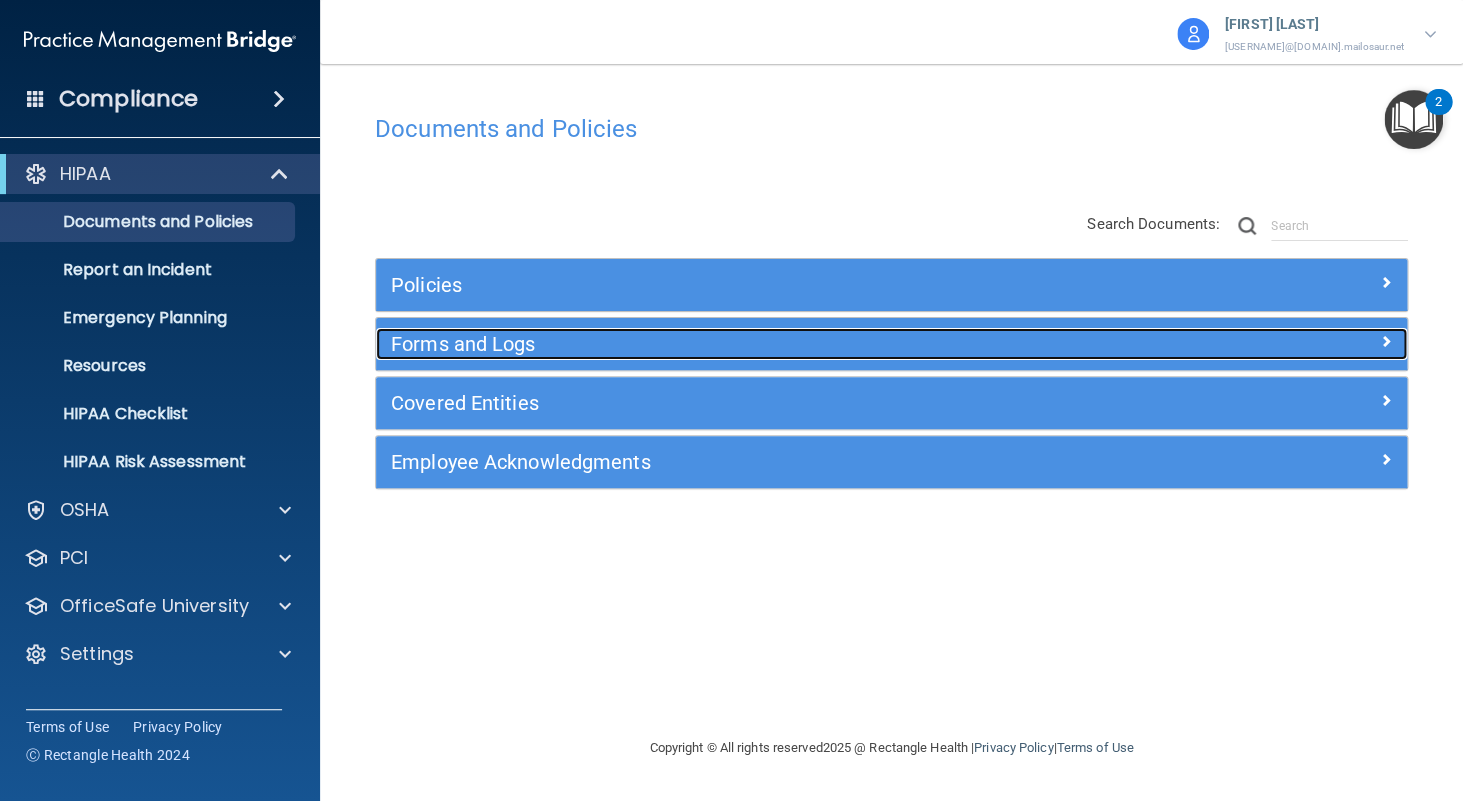 click on "Forms and Logs" at bounding box center [762, 344] 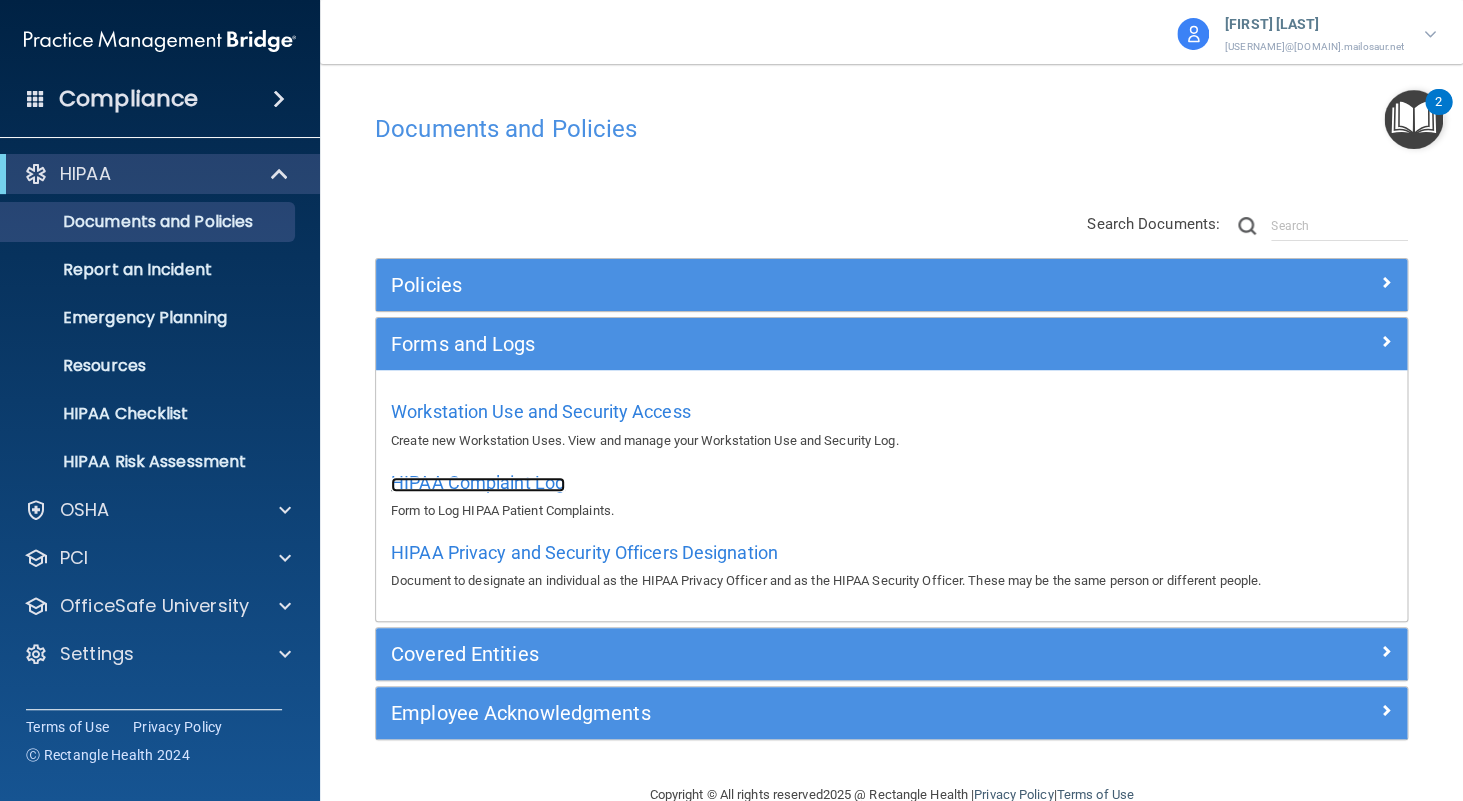 click on "HIPAA Complaint Log" at bounding box center [478, 482] 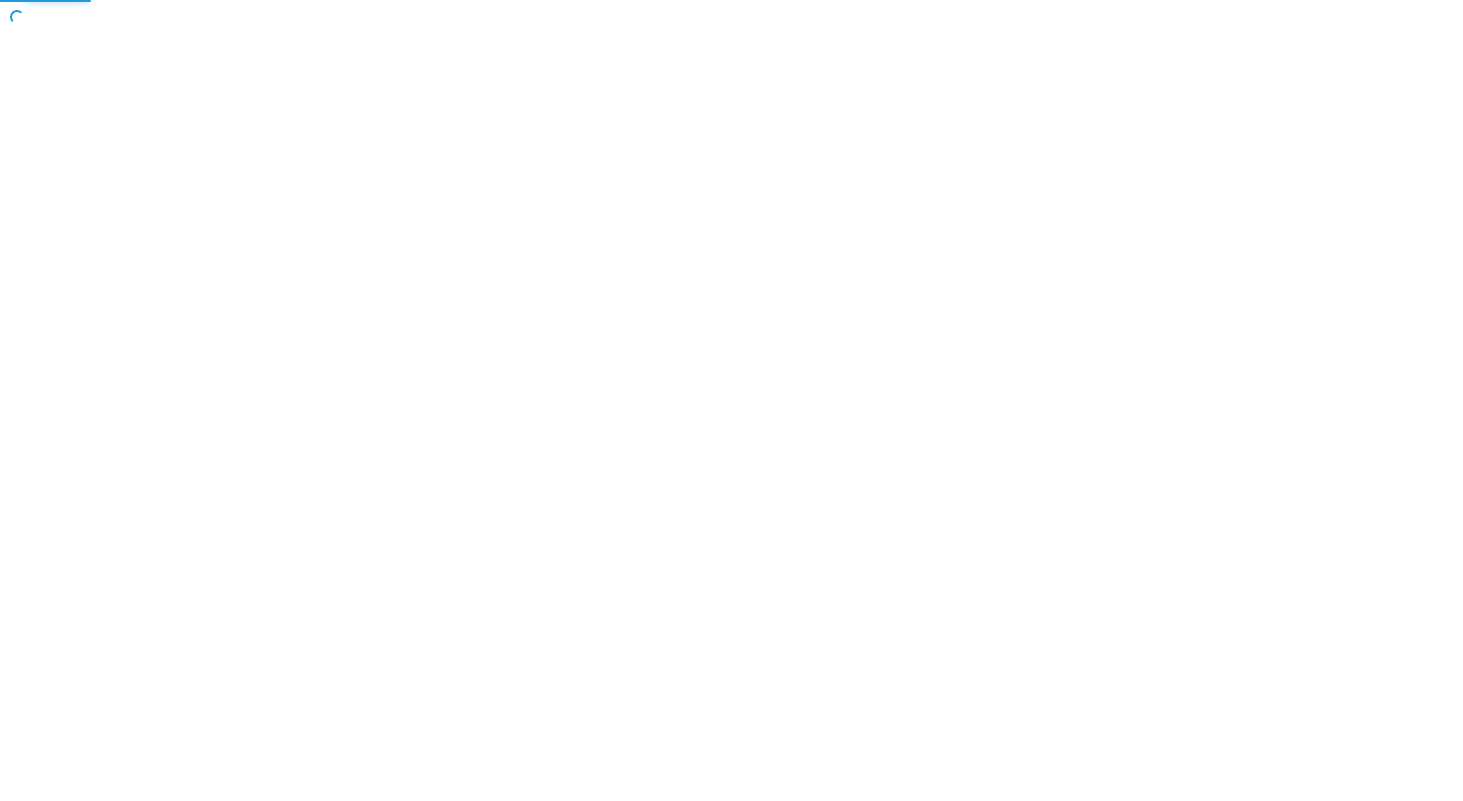 scroll, scrollTop: 0, scrollLeft: 0, axis: both 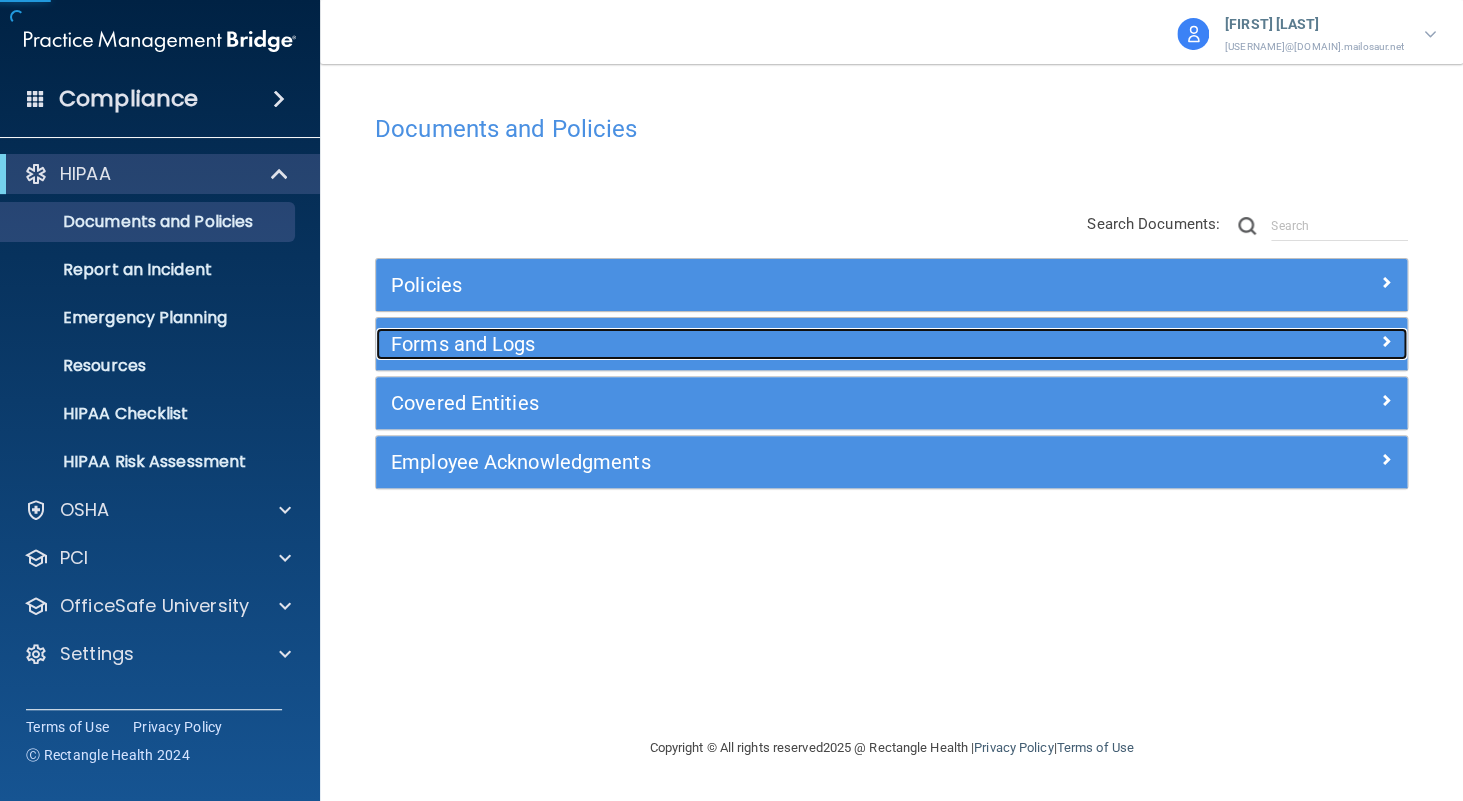click on "Forms and Logs" at bounding box center [762, 344] 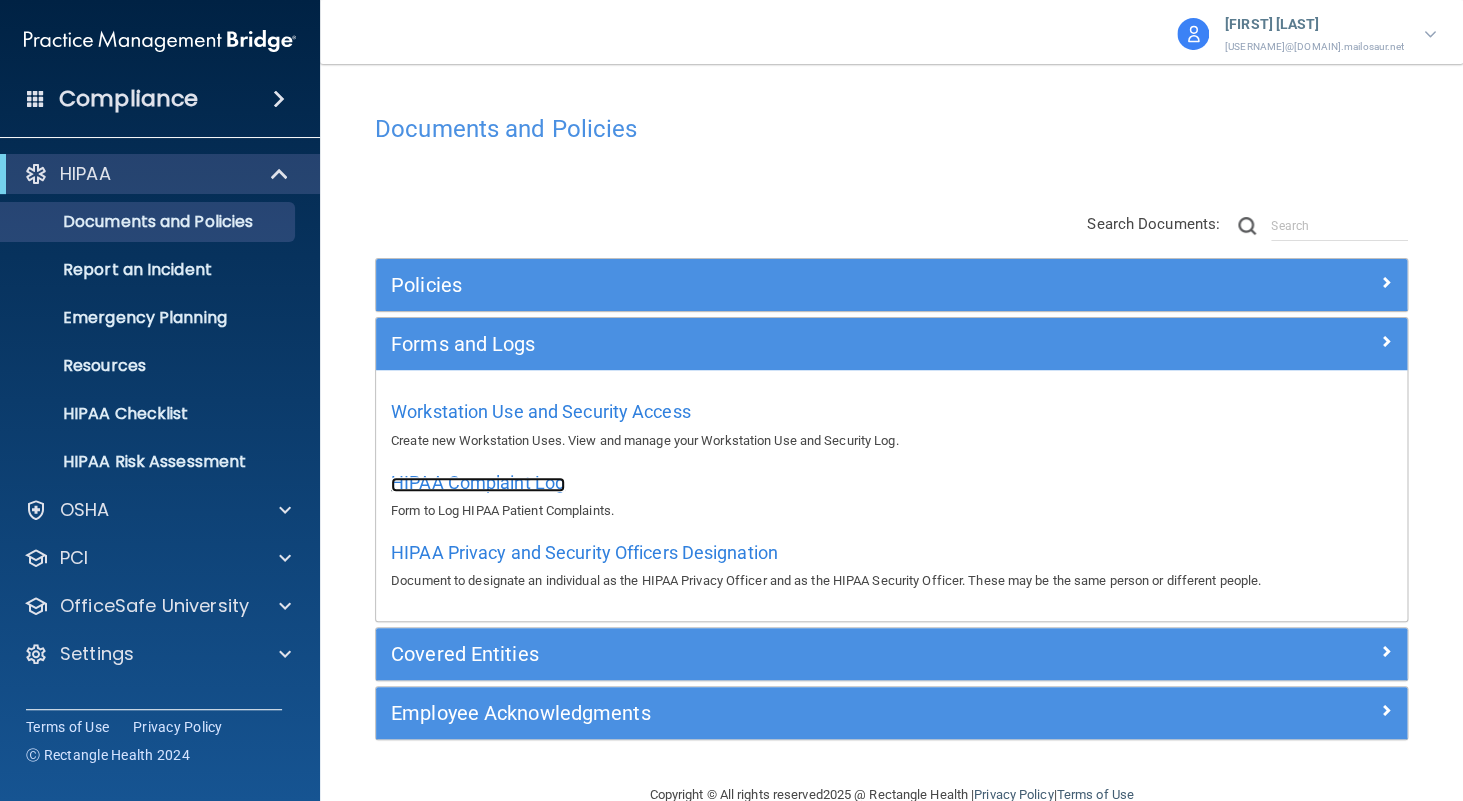 click on "HIPAA Complaint Log" at bounding box center (478, 482) 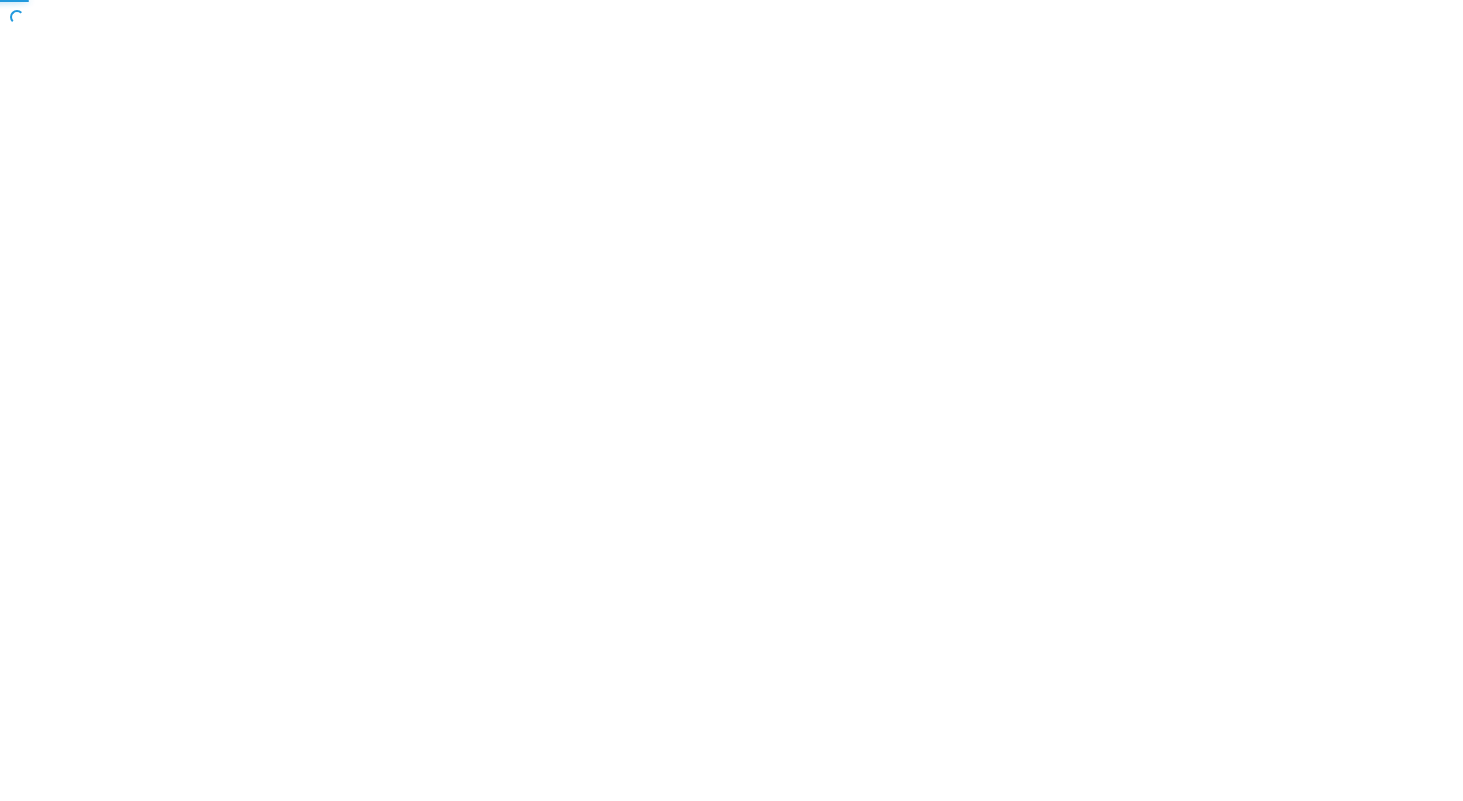 scroll, scrollTop: 0, scrollLeft: 0, axis: both 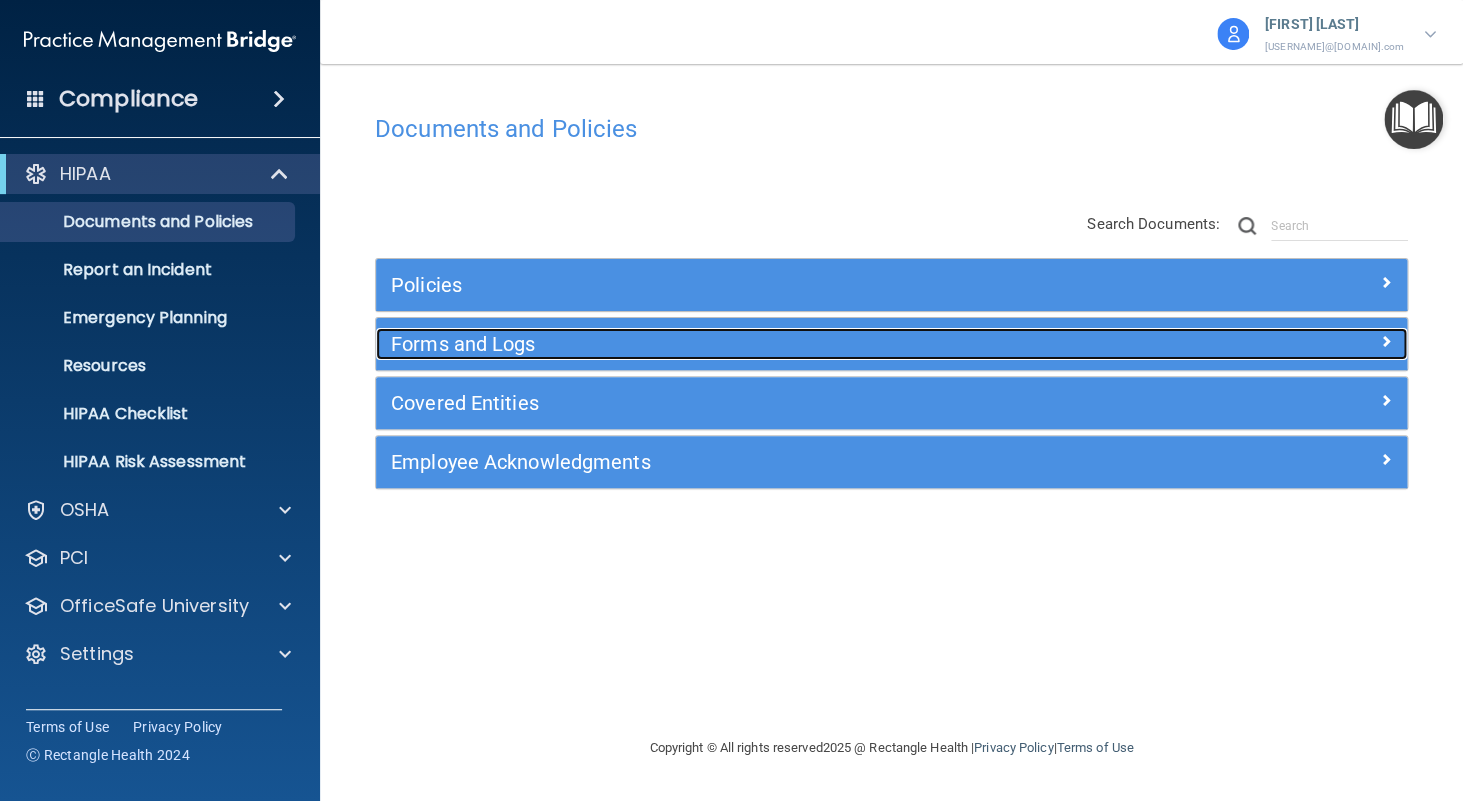click on "Forms and Logs" at bounding box center [762, 344] 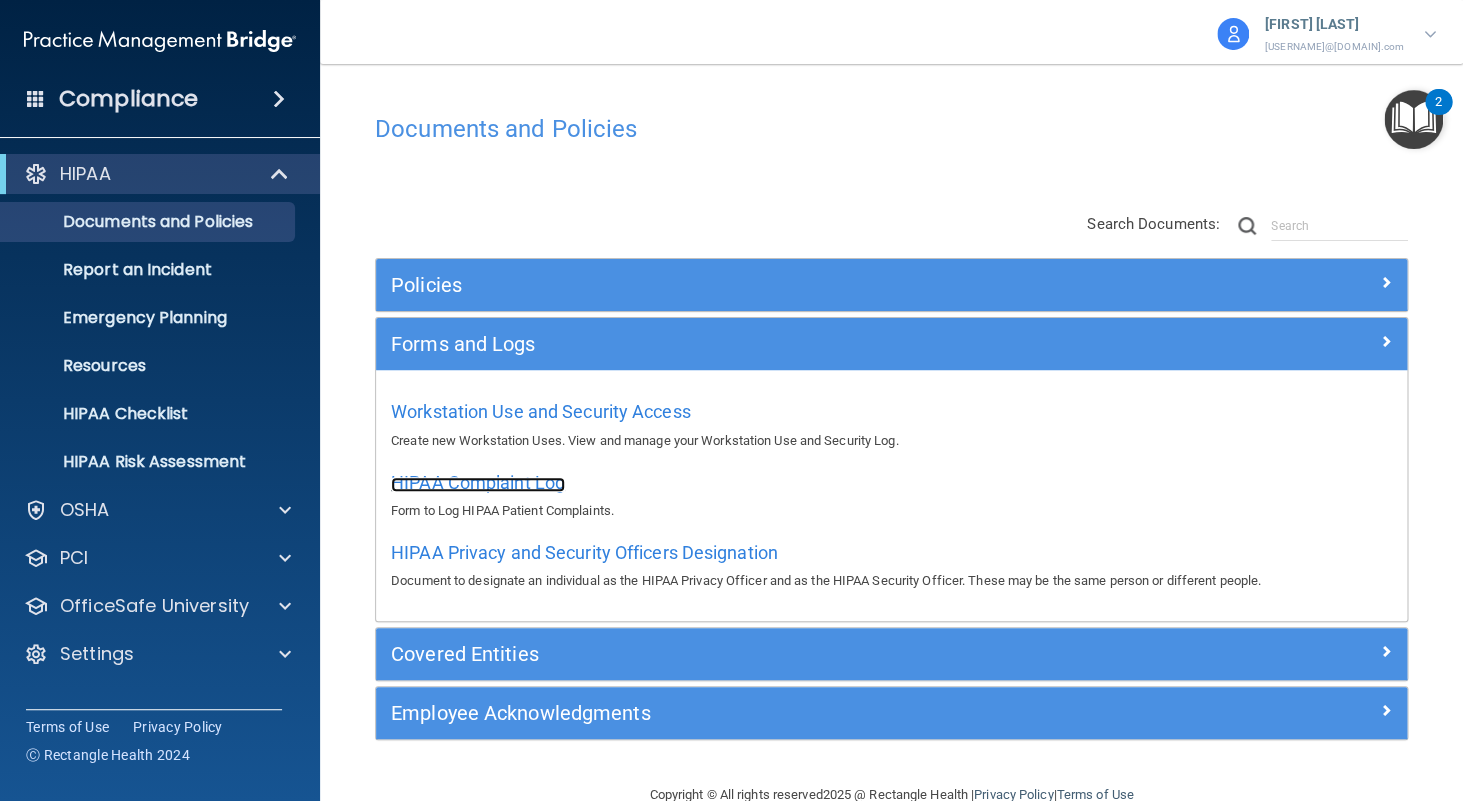 click on "HIPAA Complaint Log" at bounding box center (478, 482) 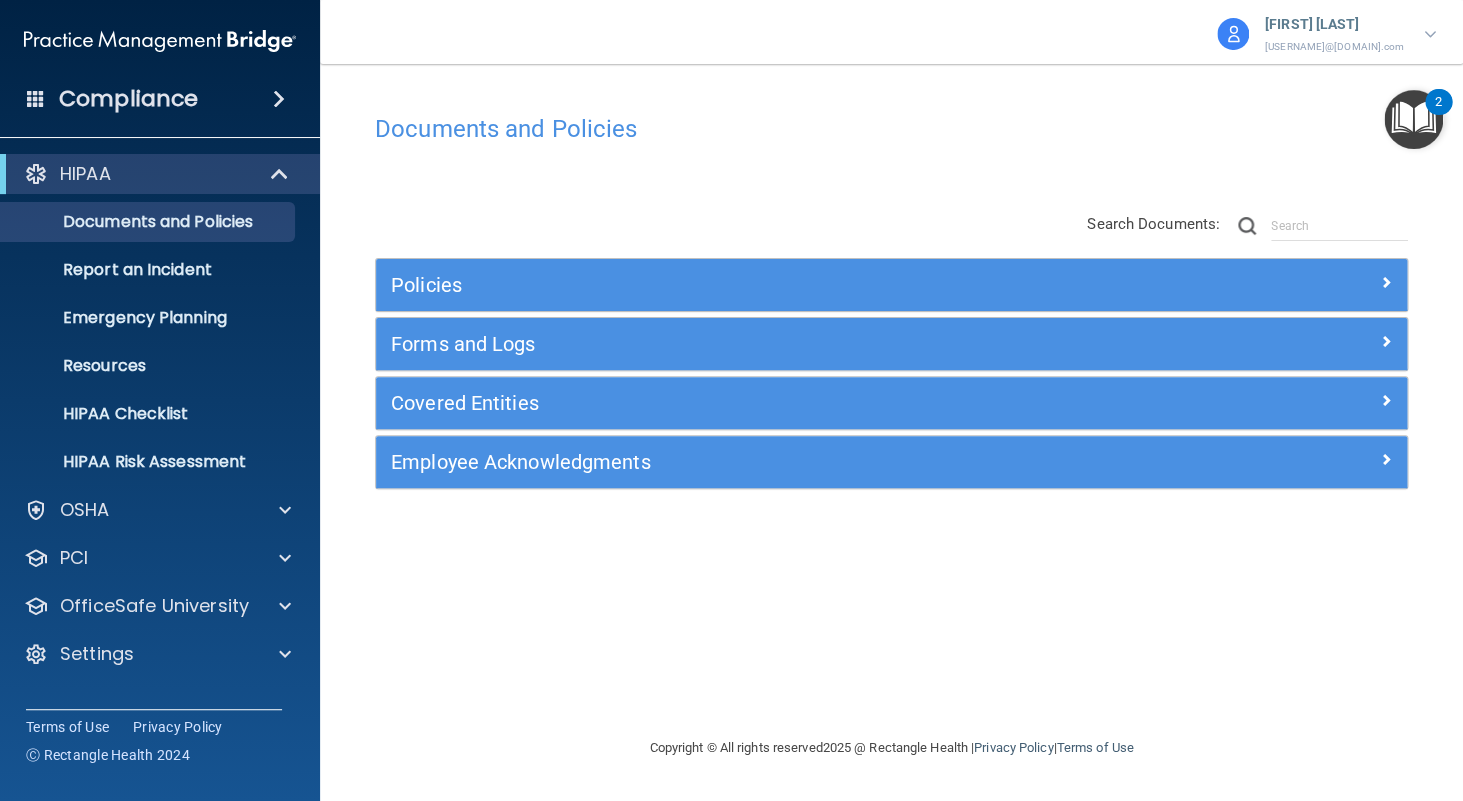 click on "Documents and Policies       You are required by law to create and maintain copies of these documents on file in your office. As a best practice, you should review and update these documents on an annual basis to ensure that your documentation is up to date.             There are no documents selected                Search Documents:                      Search Results            Name  Description        Acceptable Use Policy   Acceptable Use Policy     Policy that defines acceptable and unacceptable use of electronic devices and network resources in conjunction with its established culture of ethical and lawful behavior, openness, trust, and integrity.        Business Associates Policy   Business Associates Policy     Policy that describes the obligations of business associates and the requirements for contracting with business associates.        Complaint Process Policy   Complaint Process Policy            Document Destruction Policy   Document Destruction Policy" at bounding box center (891, 432) 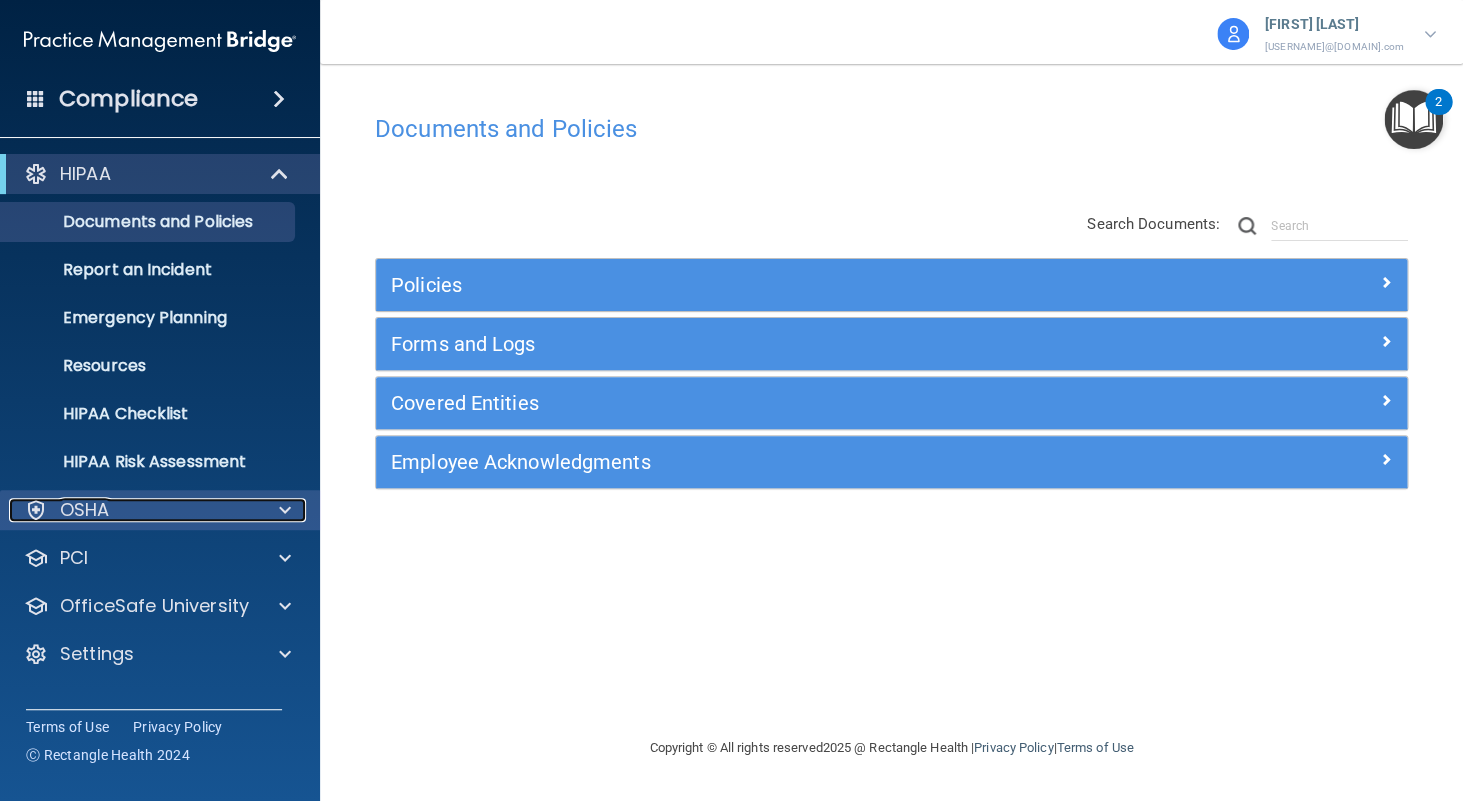 click on "OSHA" at bounding box center (133, 510) 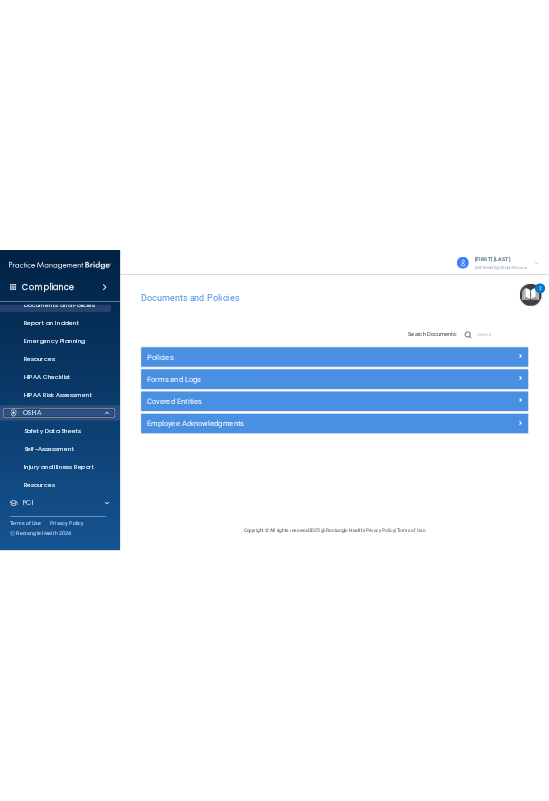 scroll, scrollTop: 0, scrollLeft: 0, axis: both 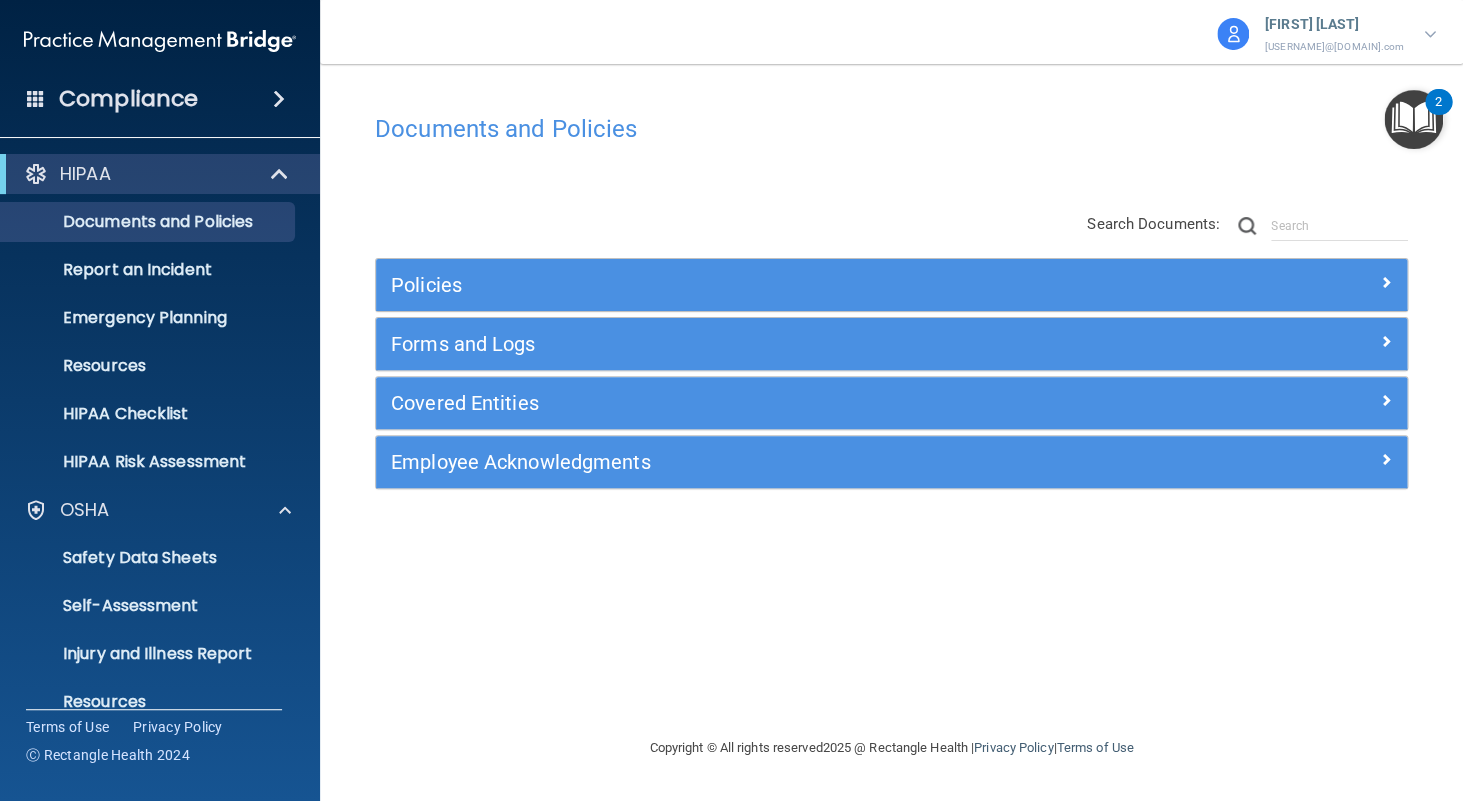 click on "Forms and Logs" at bounding box center [891, 344] 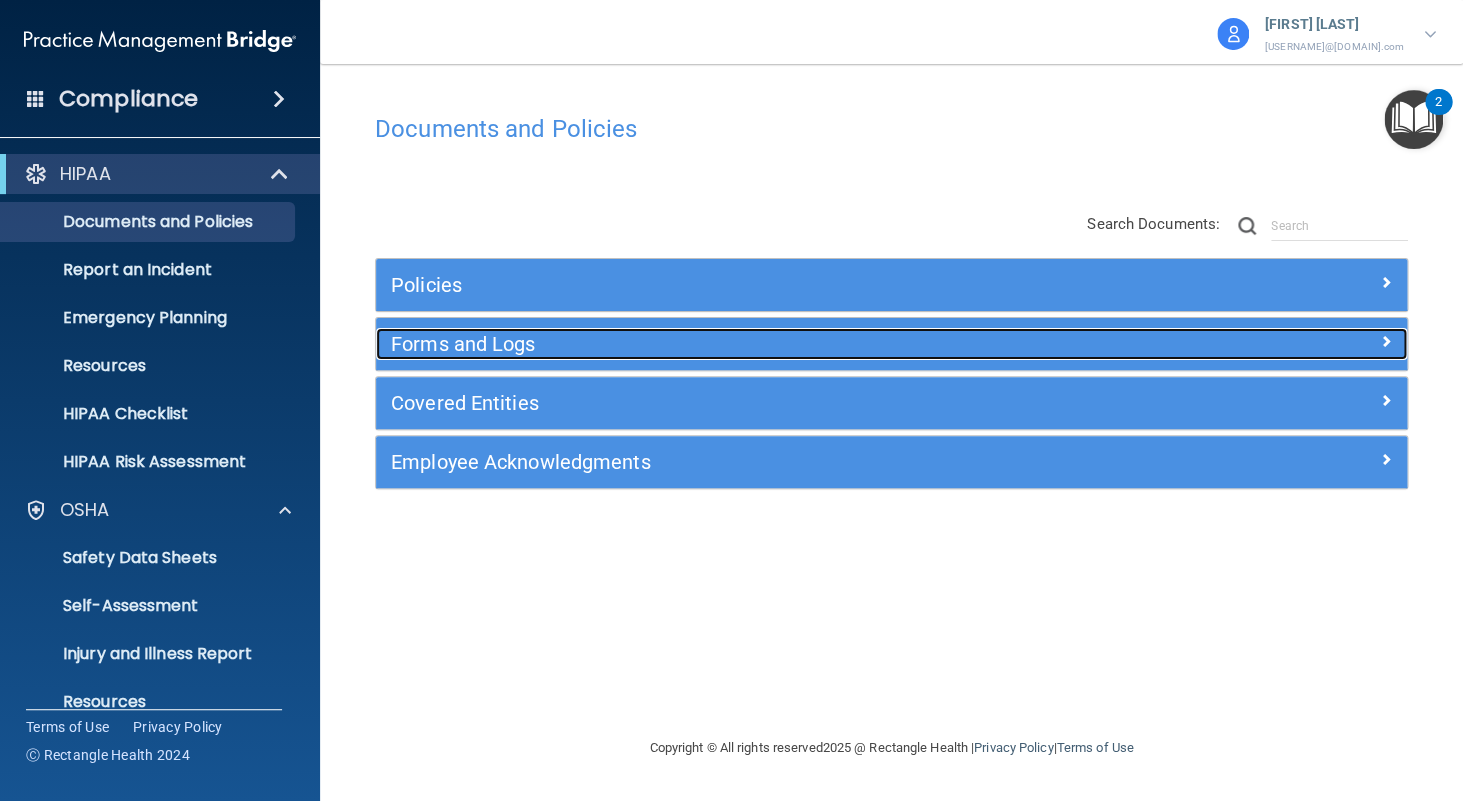 click on "Forms and Logs" at bounding box center [762, 344] 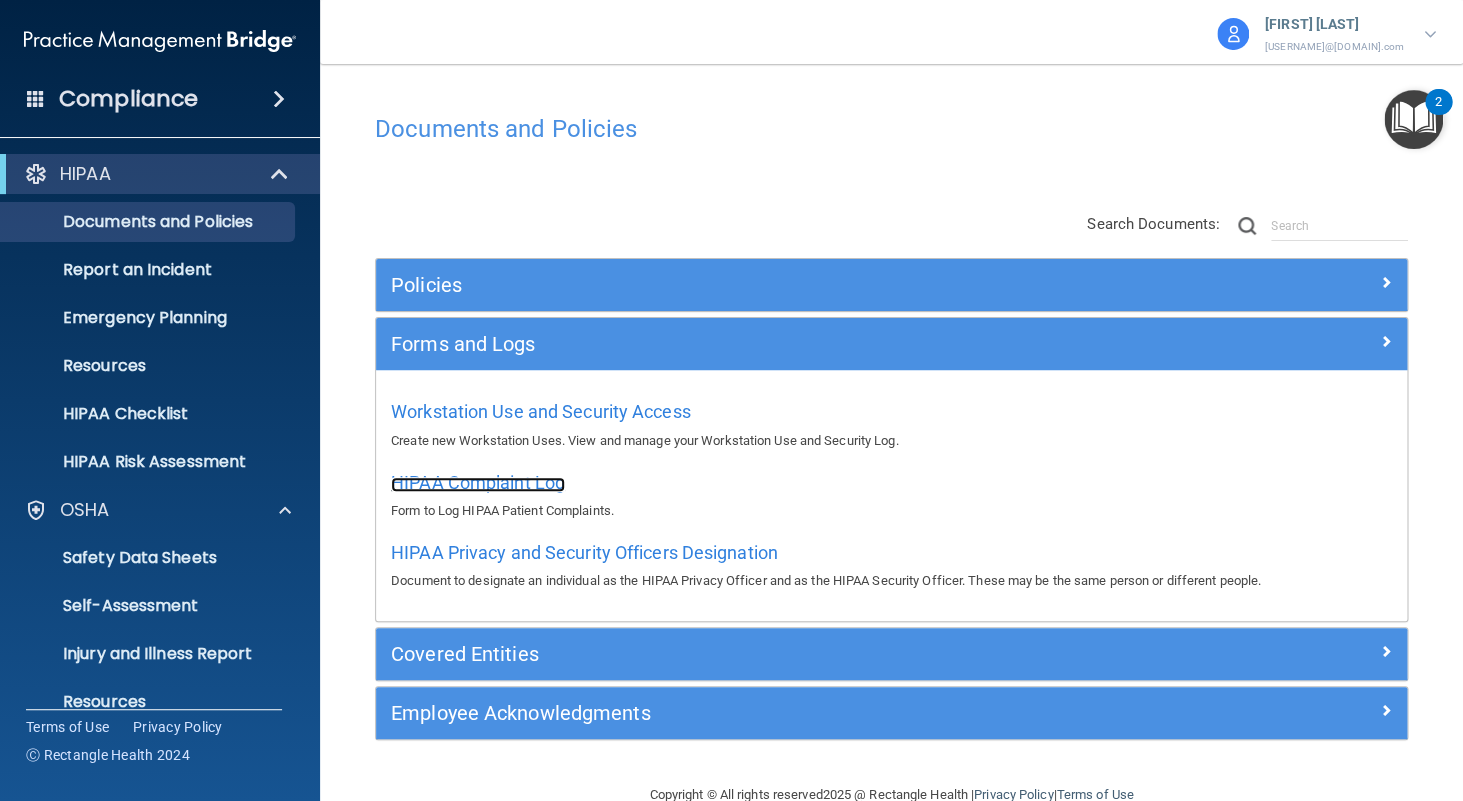 click on "HIPAA Complaint Log" at bounding box center (478, 482) 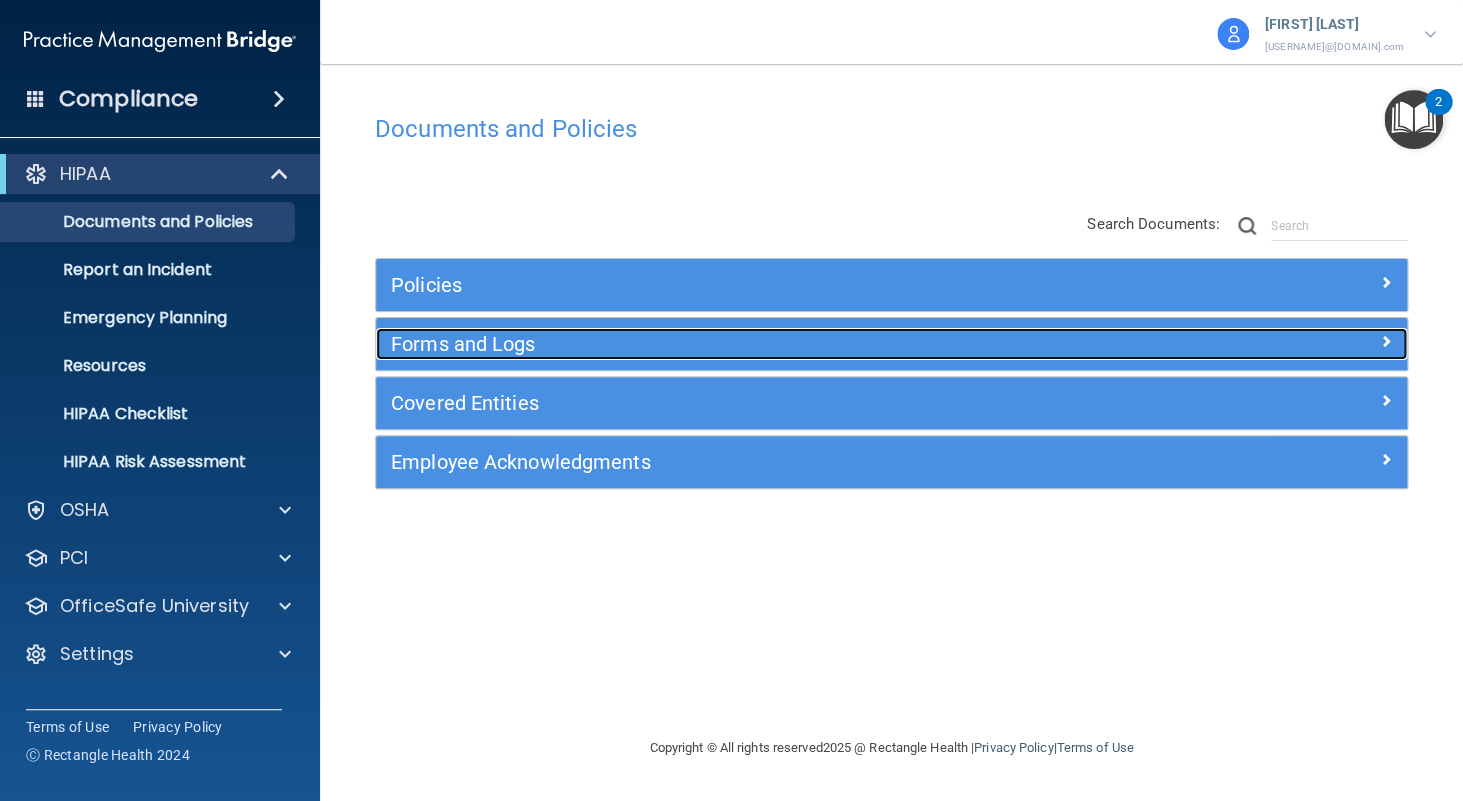 click on "Forms and Logs" at bounding box center (762, 344) 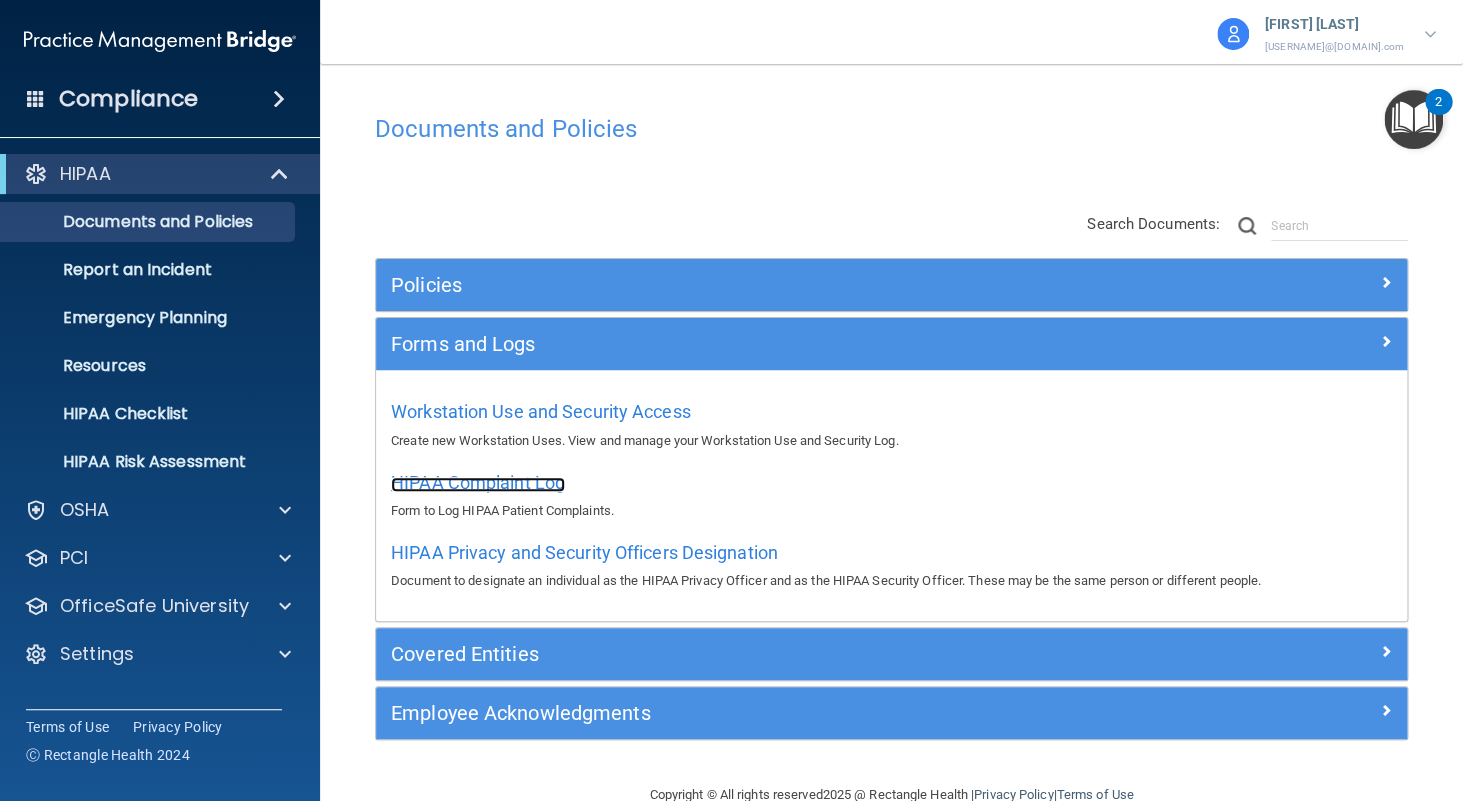 click on "HIPAA Complaint Log" at bounding box center [478, 482] 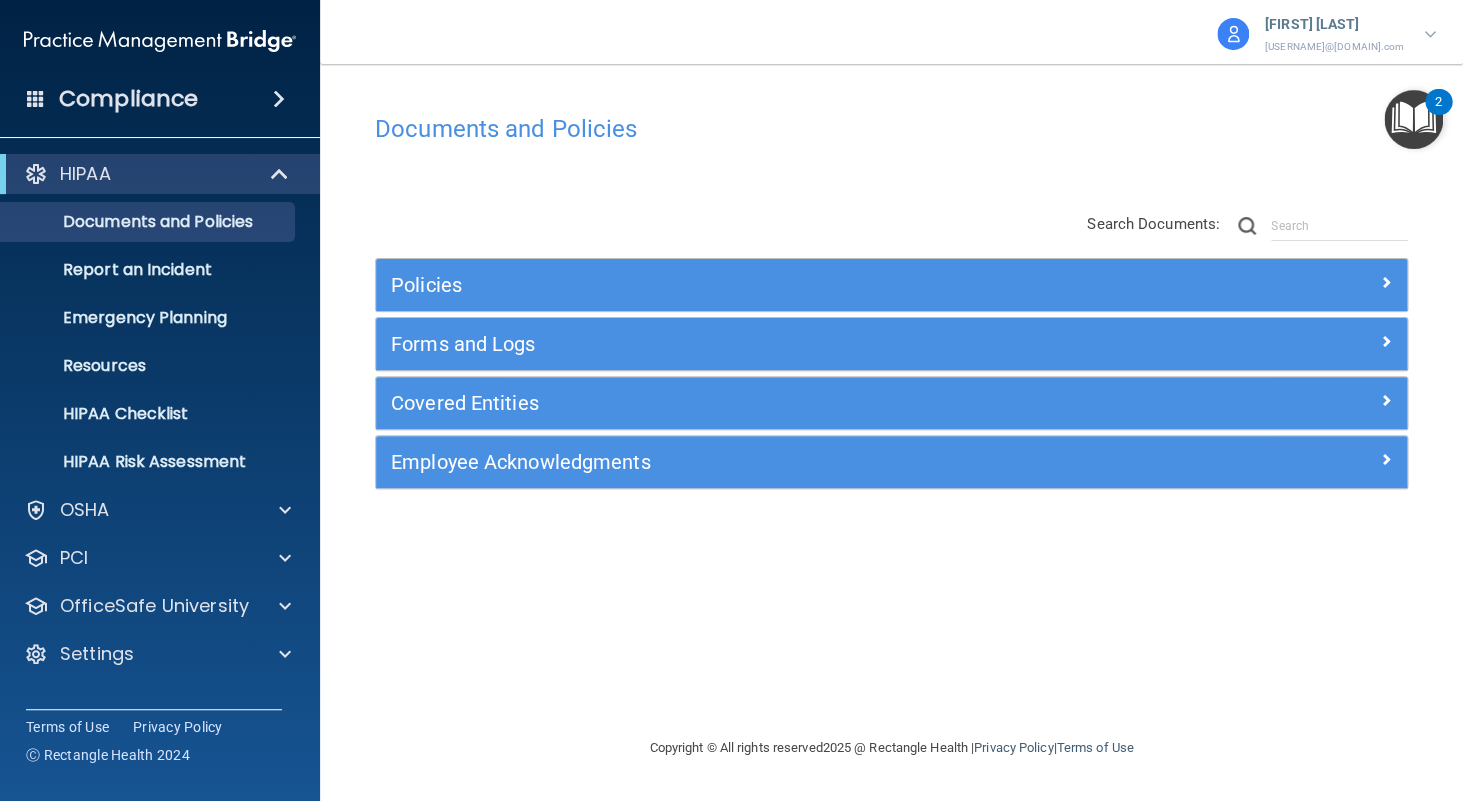 click on "Documents and Policies       You are required by law to create and maintain copies of these documents on file in your office. As a best practice, you should review and update these documents on an annual basis to ensure that your documentation is up to date.             There are no documents selected                Search Documents:                      Search Results            Name  Description        Acceptable Use Policy   Acceptable Use Policy     Policy that defines acceptable and unacceptable use of electronic devices and network resources in conjunction with its established culture of ethical and lawful behavior, openness, trust, and integrity.        Business Associates Policy   Business Associates Policy     Policy that describes the obligations of business associates and the requirements for contracting with business associates.        Complaint Process Policy   Complaint Process Policy            Document Destruction Policy   Document Destruction Policy" at bounding box center (891, 420) 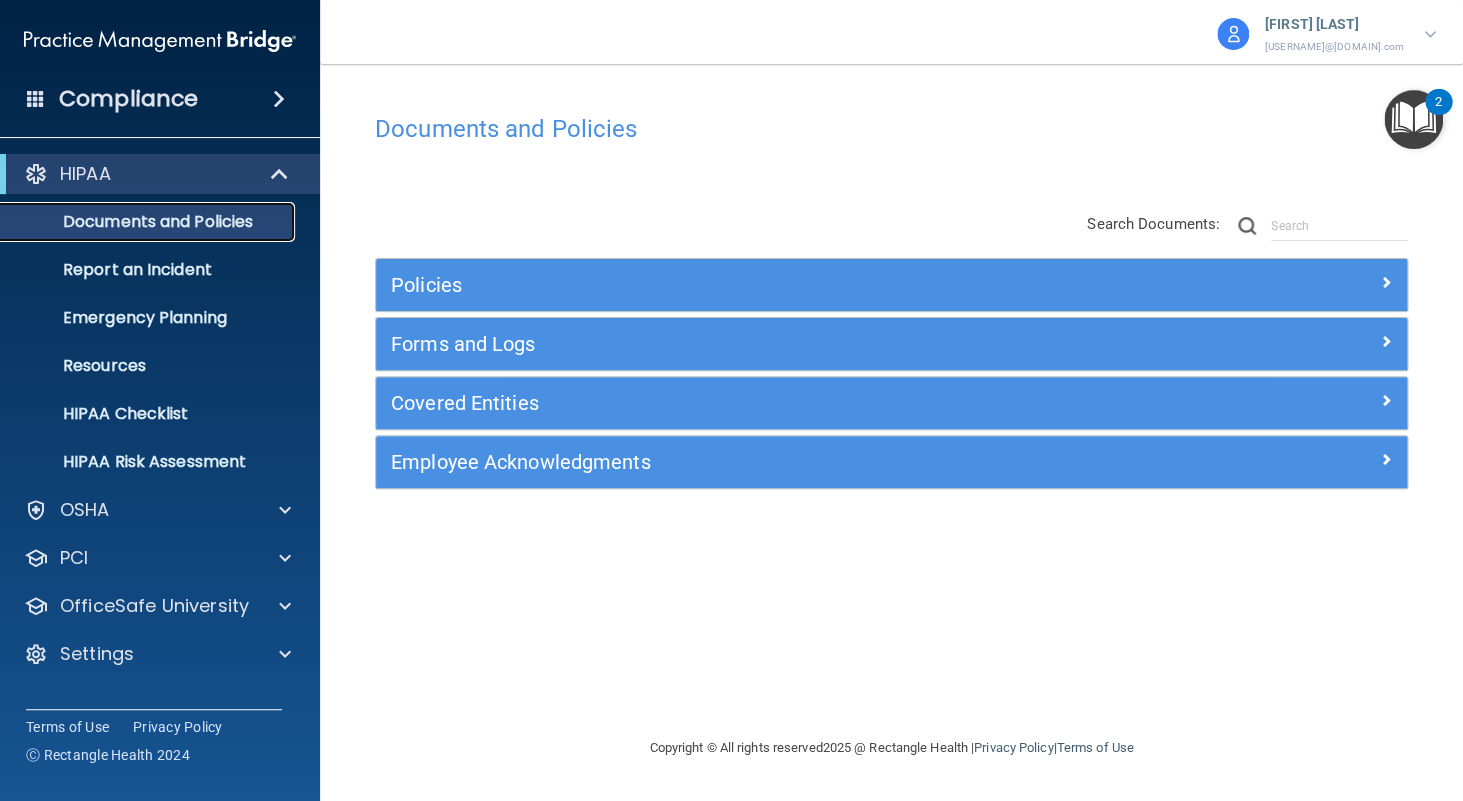 click on "Documents and Policies" at bounding box center (149, 222) 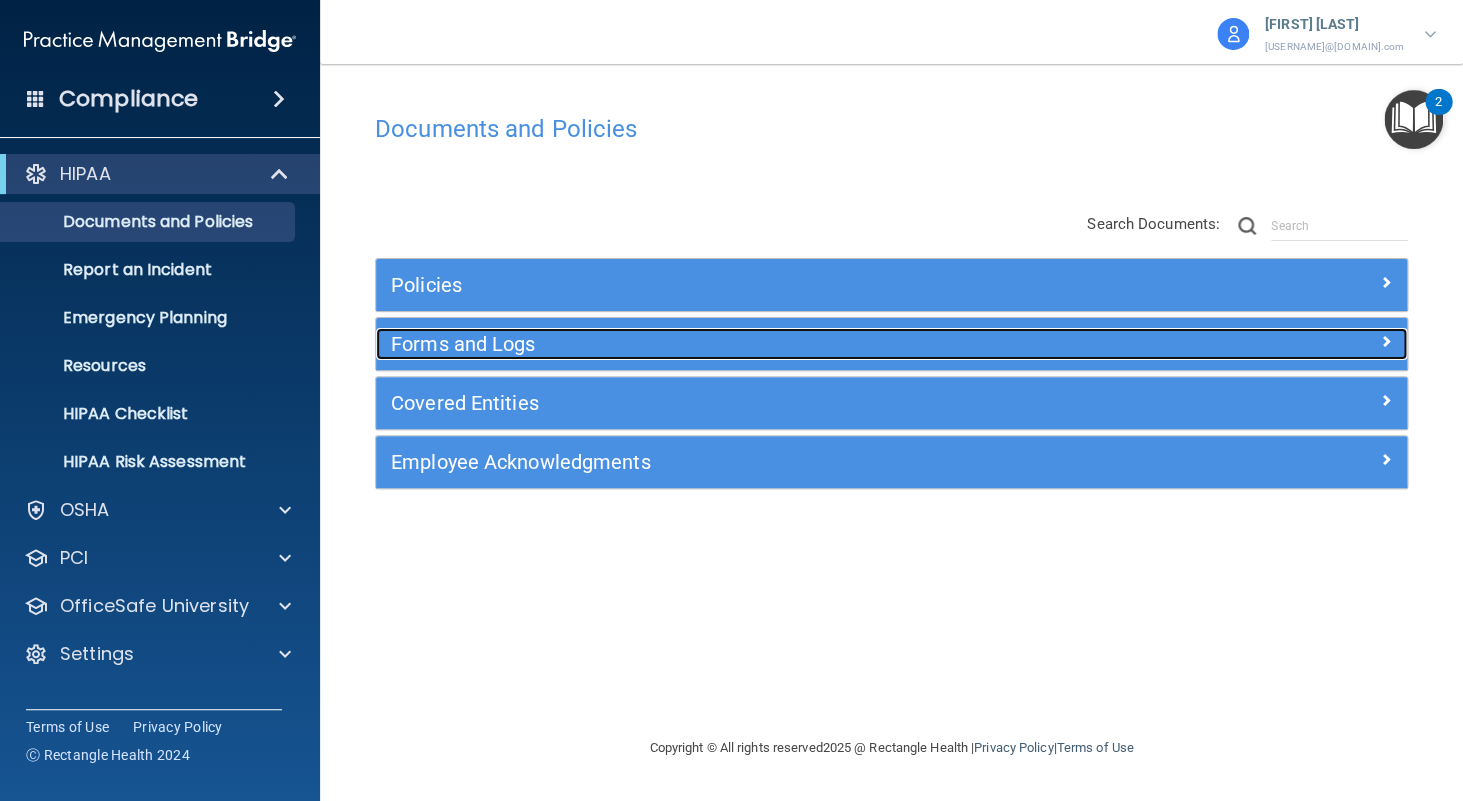 click on "Forms and Logs" at bounding box center [762, 344] 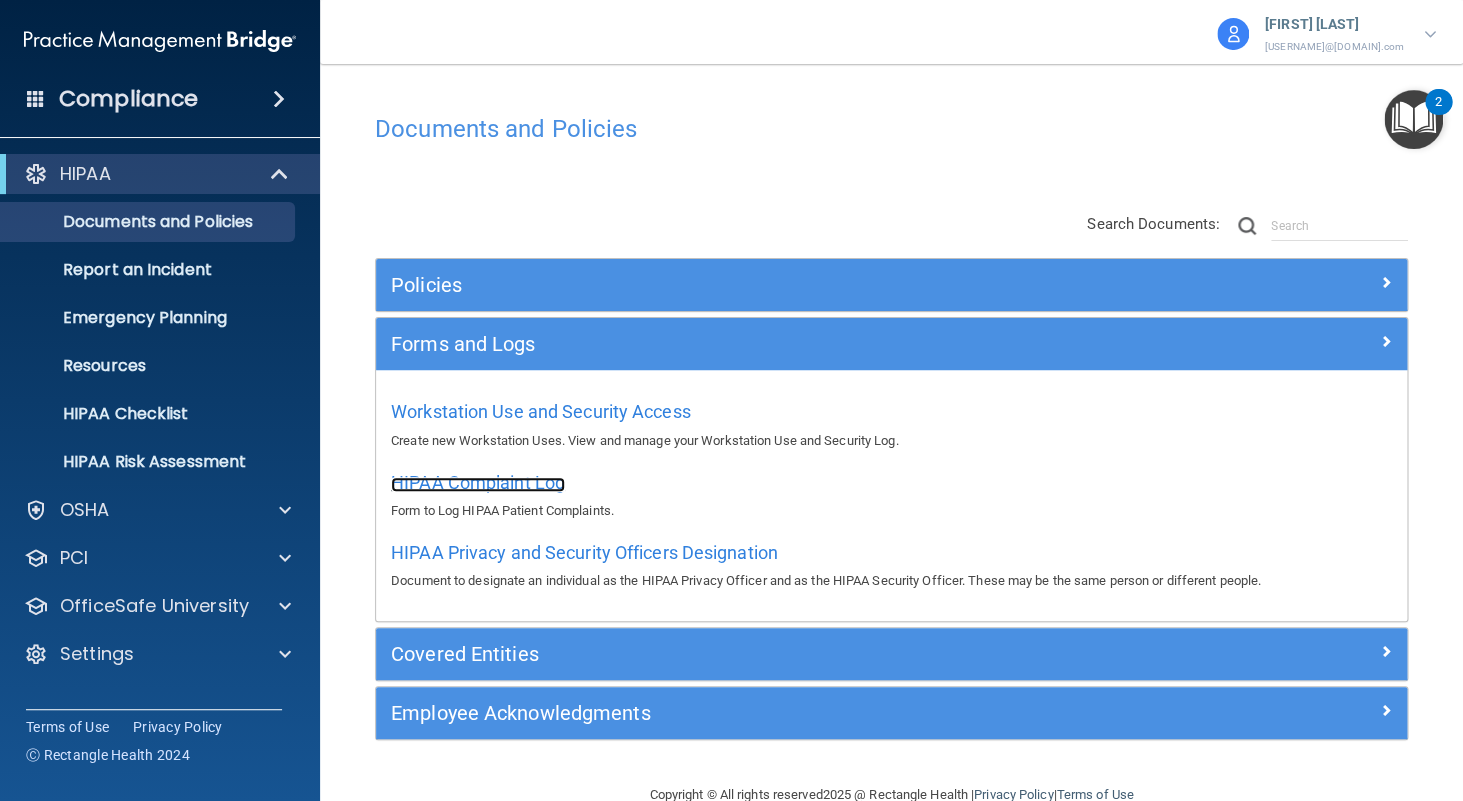 click on "HIPAA Complaint Log" at bounding box center [478, 482] 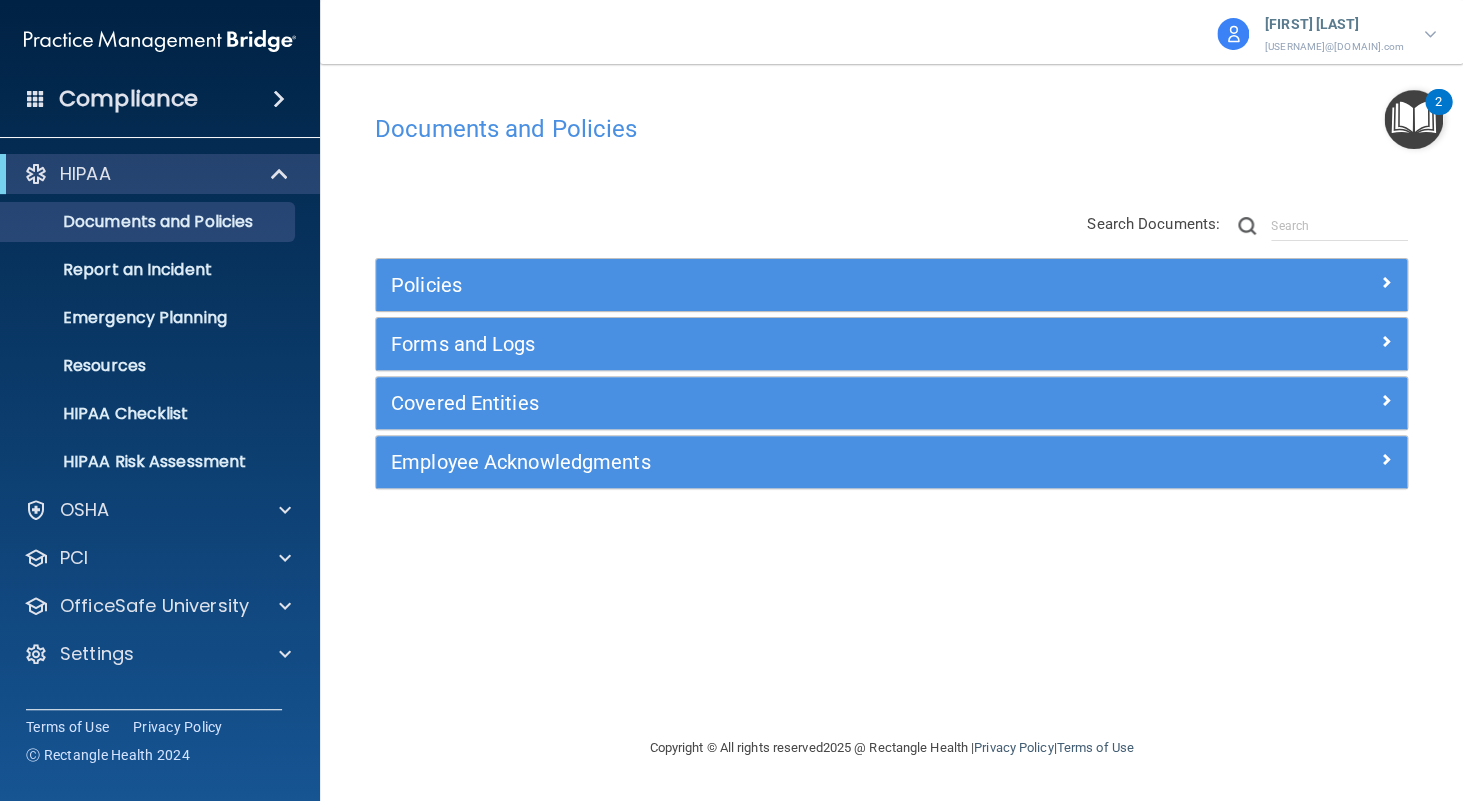 drag, startPoint x: 644, startPoint y: 699, endPoint x: 627, endPoint y: 649, distance: 52.810986 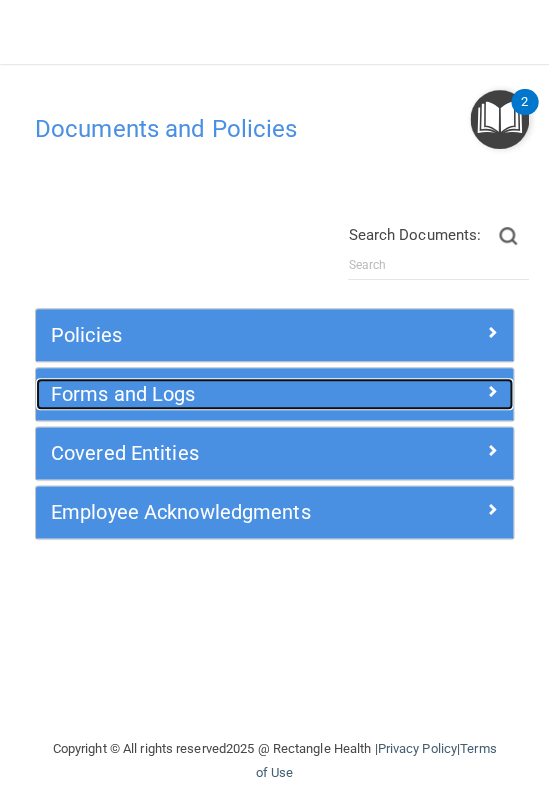 click on "Forms and Logs" at bounding box center (215, 394) 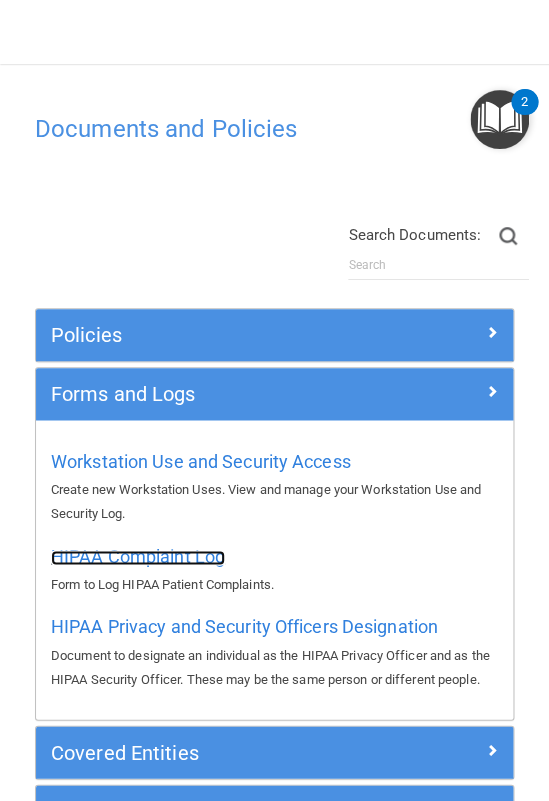 click on "HIPAA Complaint Log" at bounding box center (138, 555) 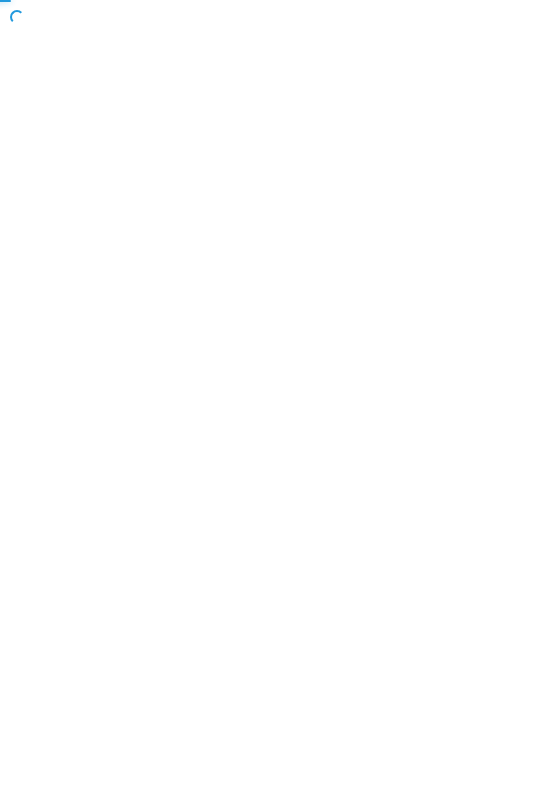 scroll, scrollTop: 0, scrollLeft: 0, axis: both 